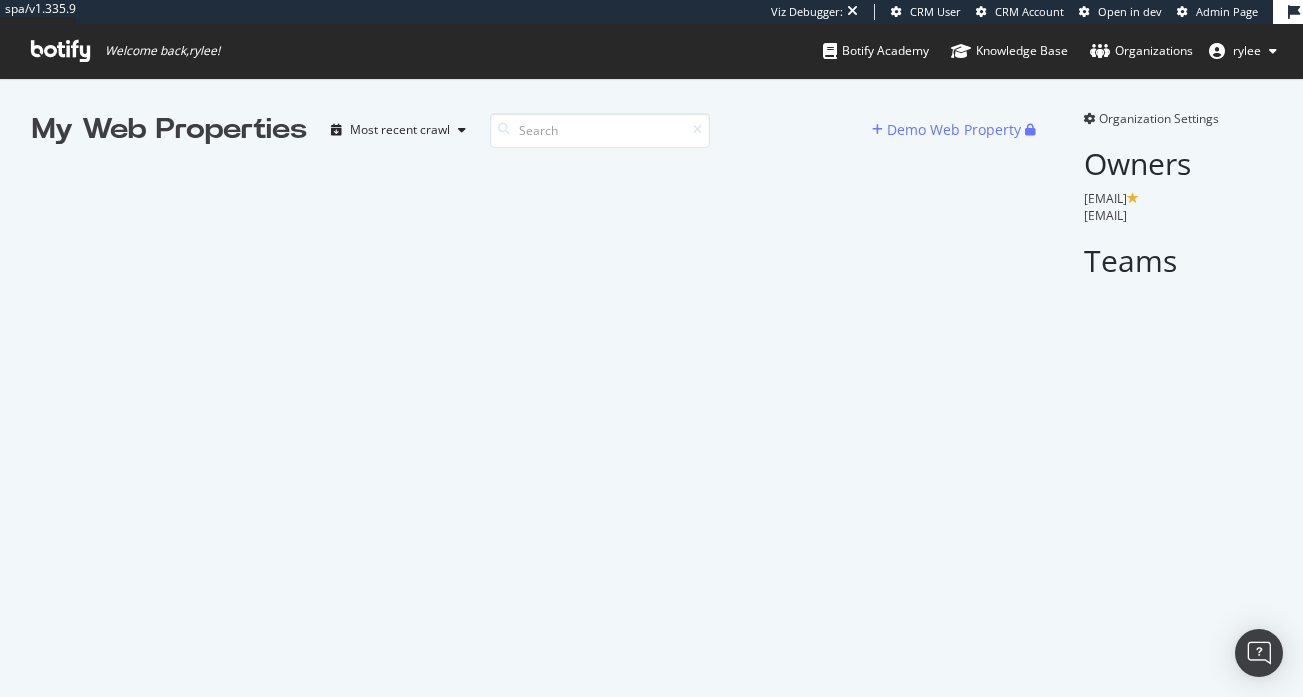 scroll, scrollTop: 0, scrollLeft: 0, axis: both 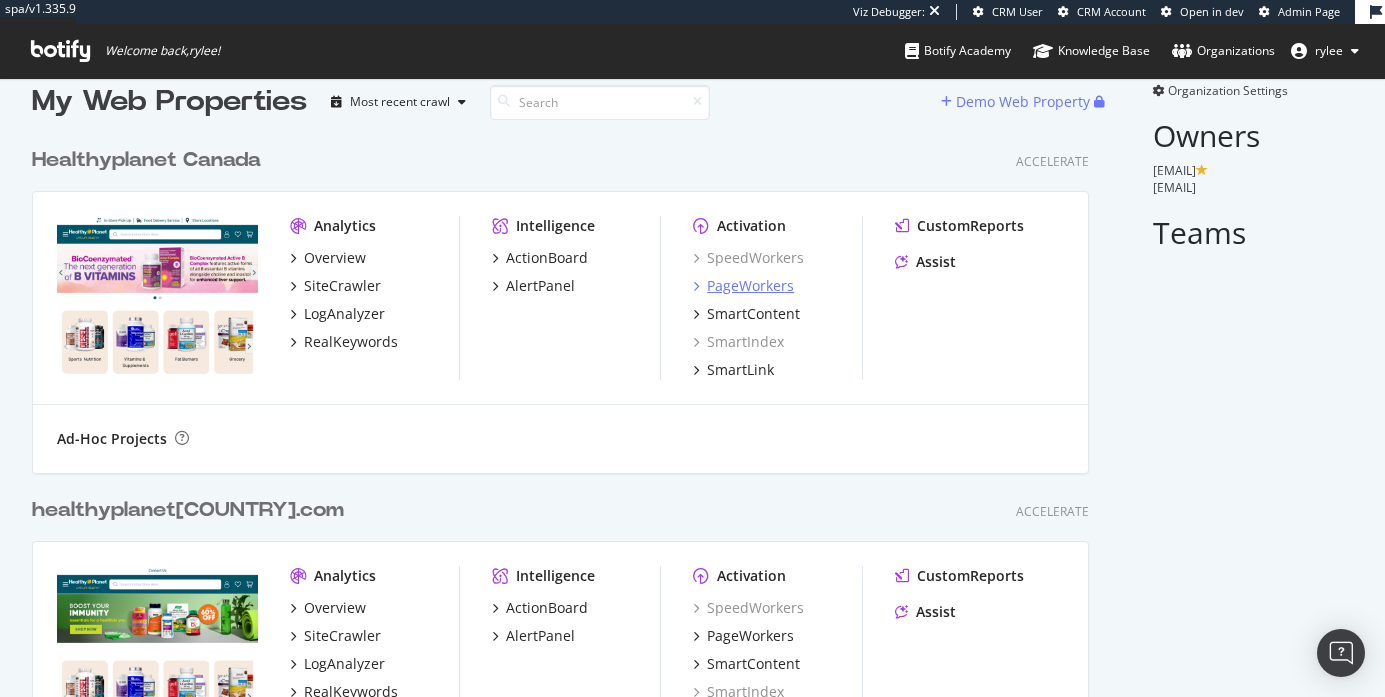 click on "PageWorkers" at bounding box center (750, 286) 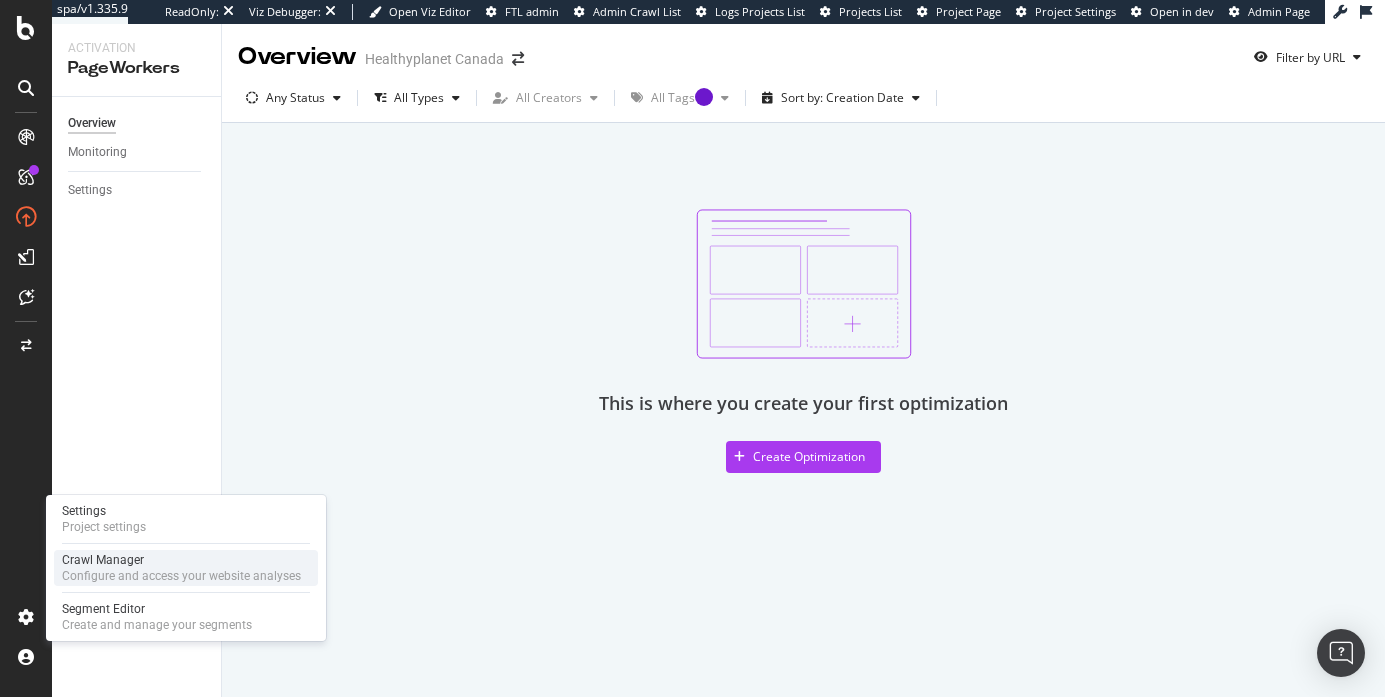 click on "Configure and access your website analyses" at bounding box center (181, 576) 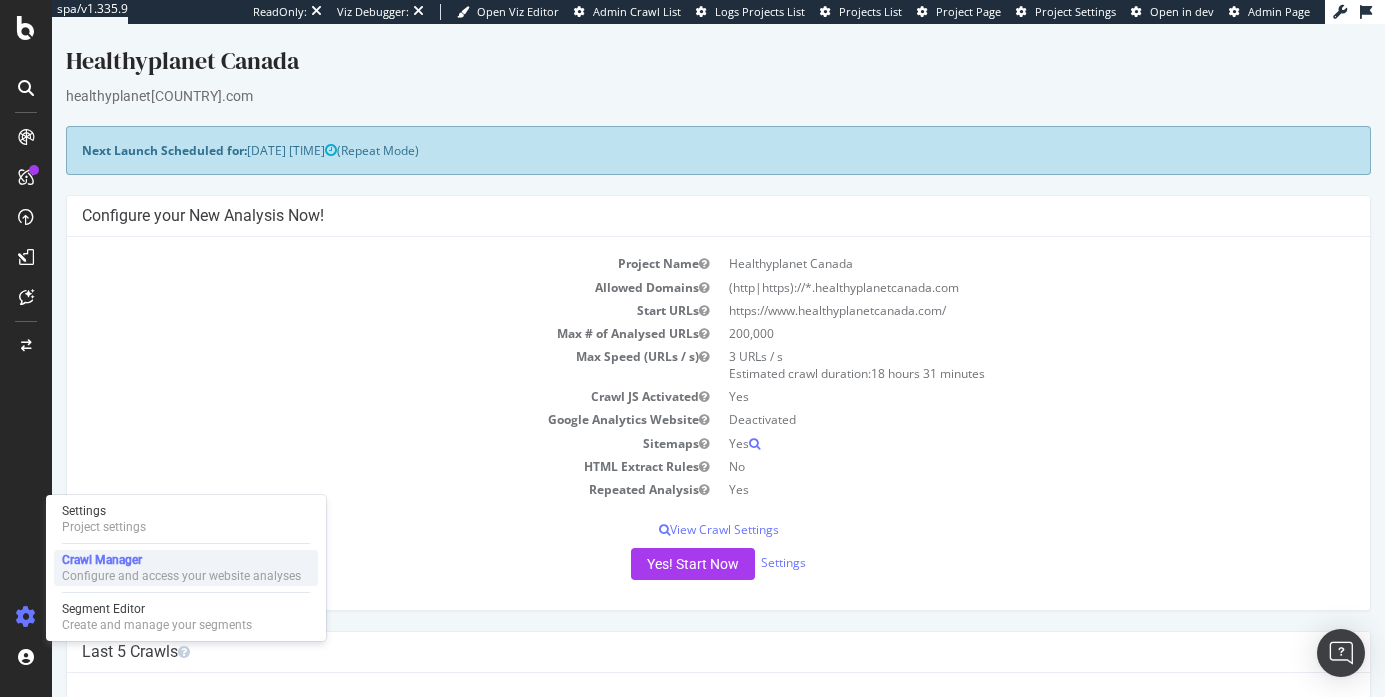 scroll, scrollTop: 0, scrollLeft: 0, axis: both 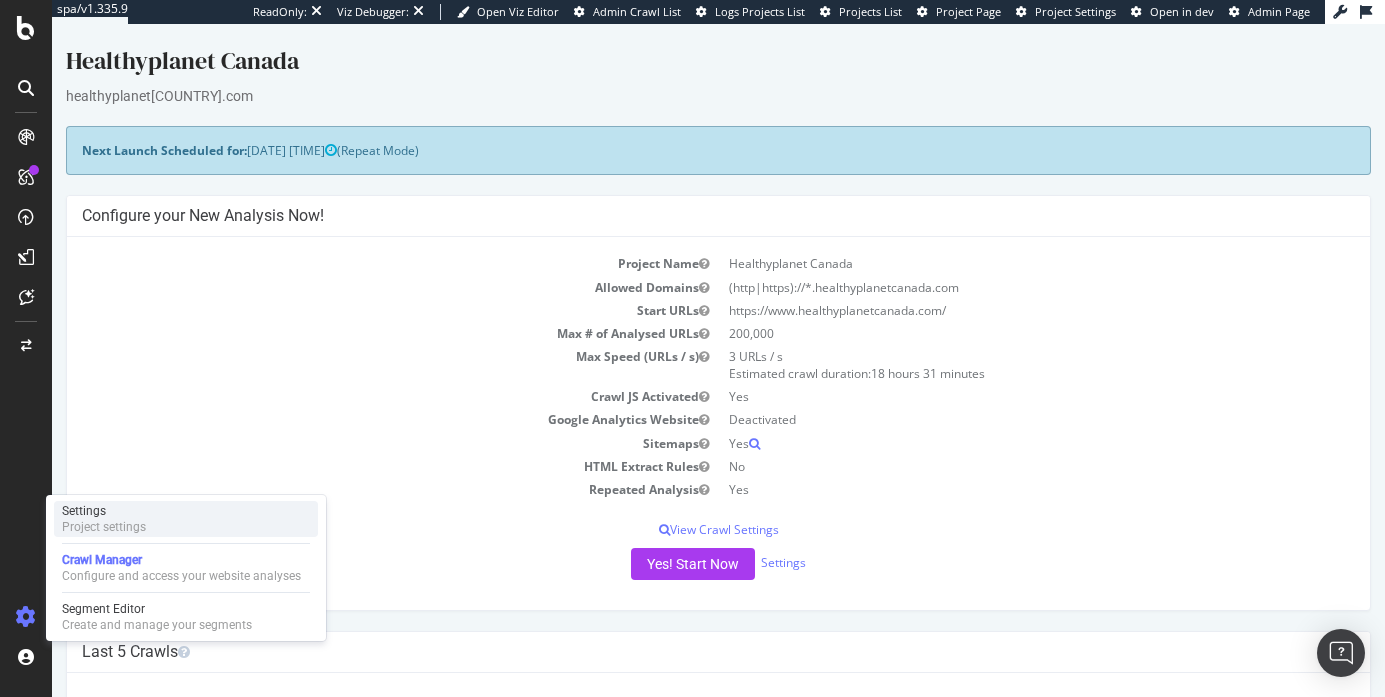 click on "Settings Project settings" at bounding box center (186, 519) 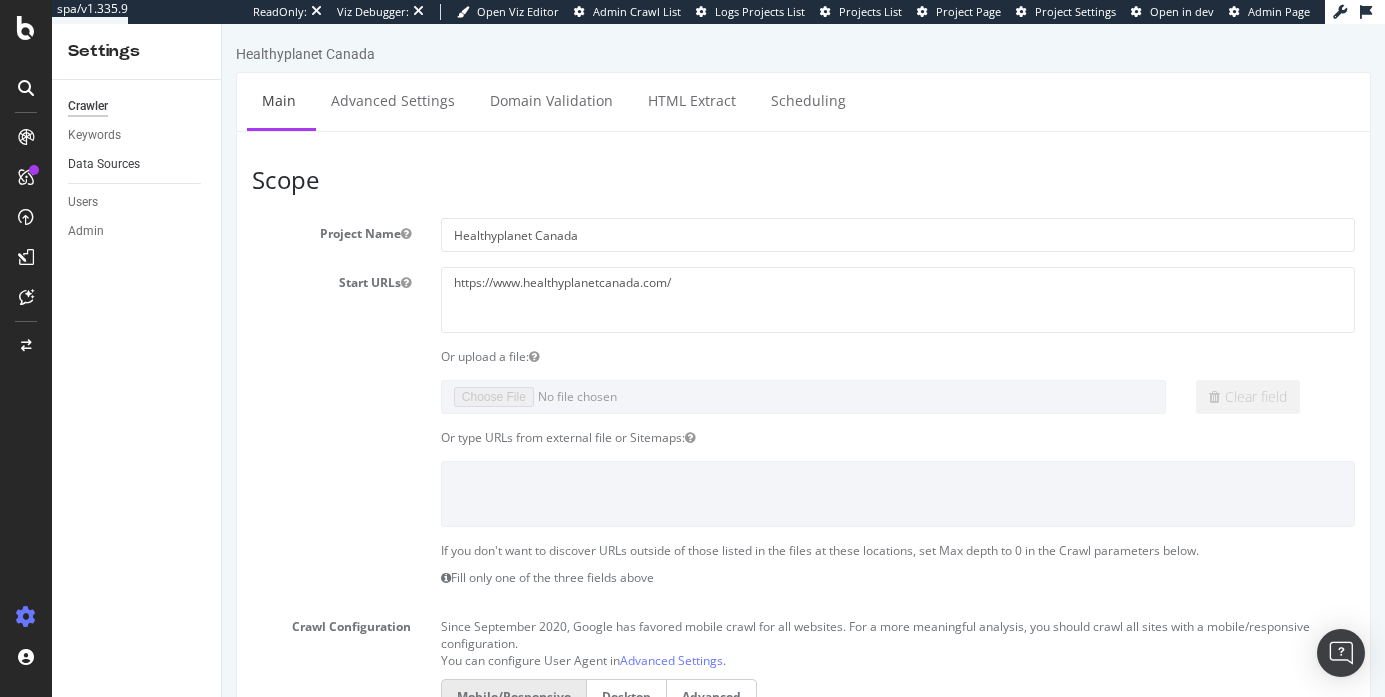 scroll, scrollTop: 0, scrollLeft: 0, axis: both 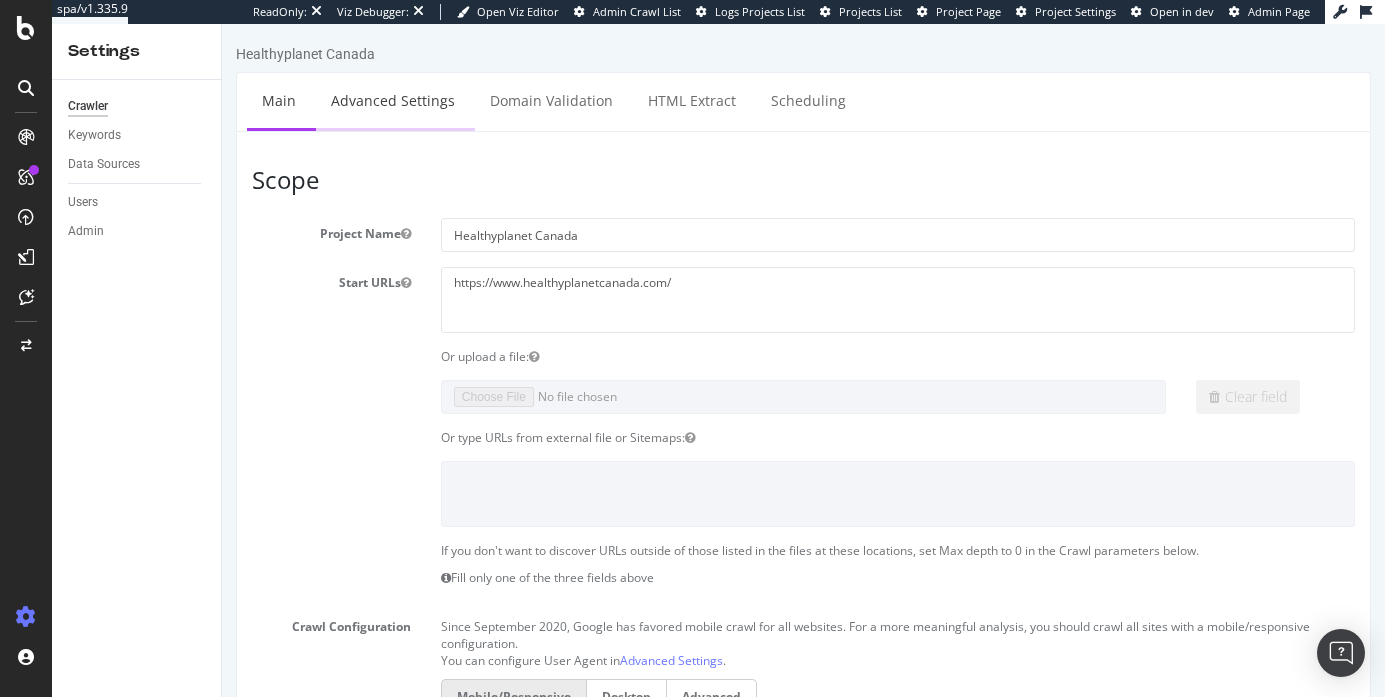 click on "Advanced Settings" at bounding box center [393, 100] 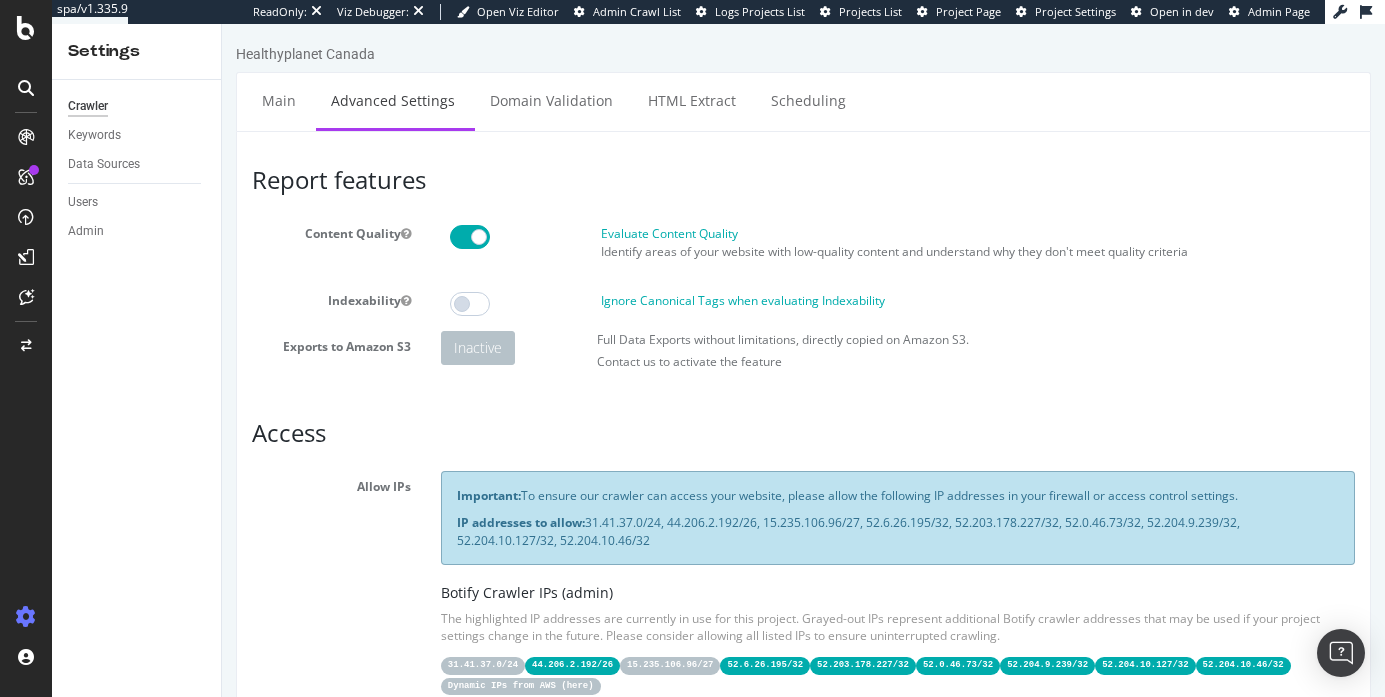 scroll, scrollTop: 0, scrollLeft: 0, axis: both 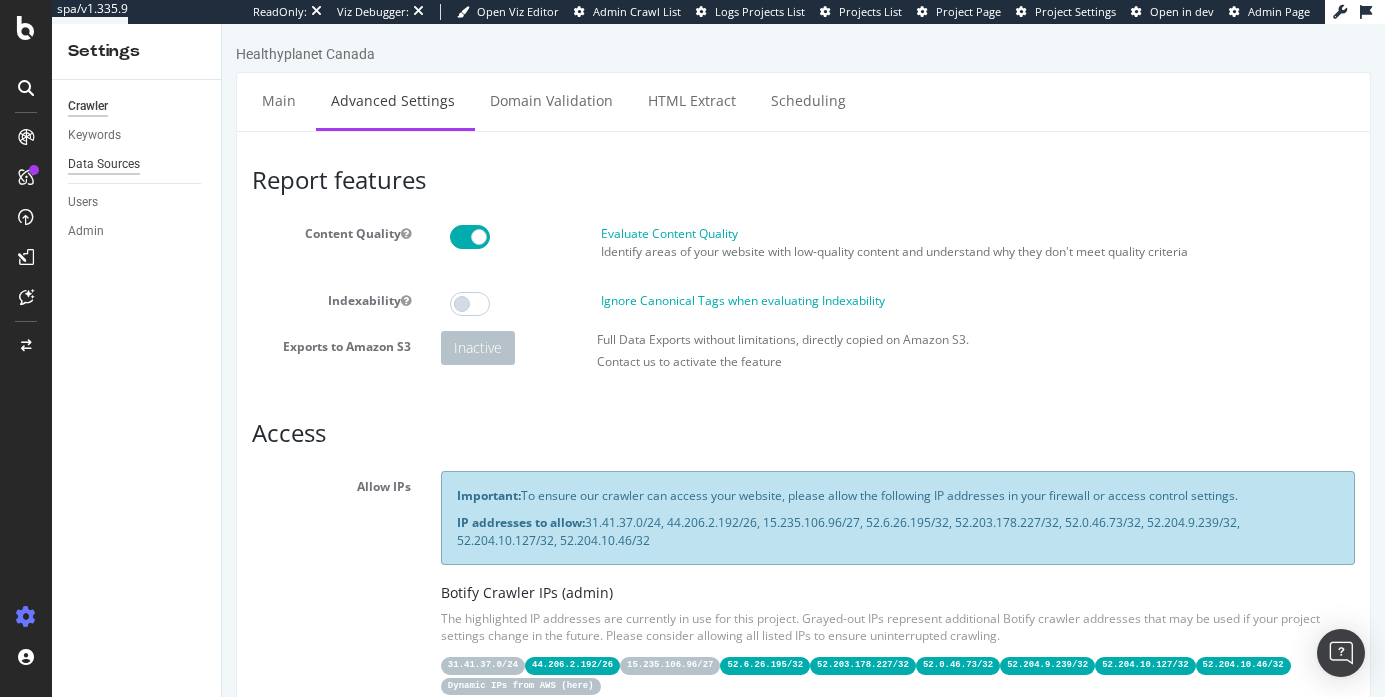 click on "Data Sources" at bounding box center (104, 164) 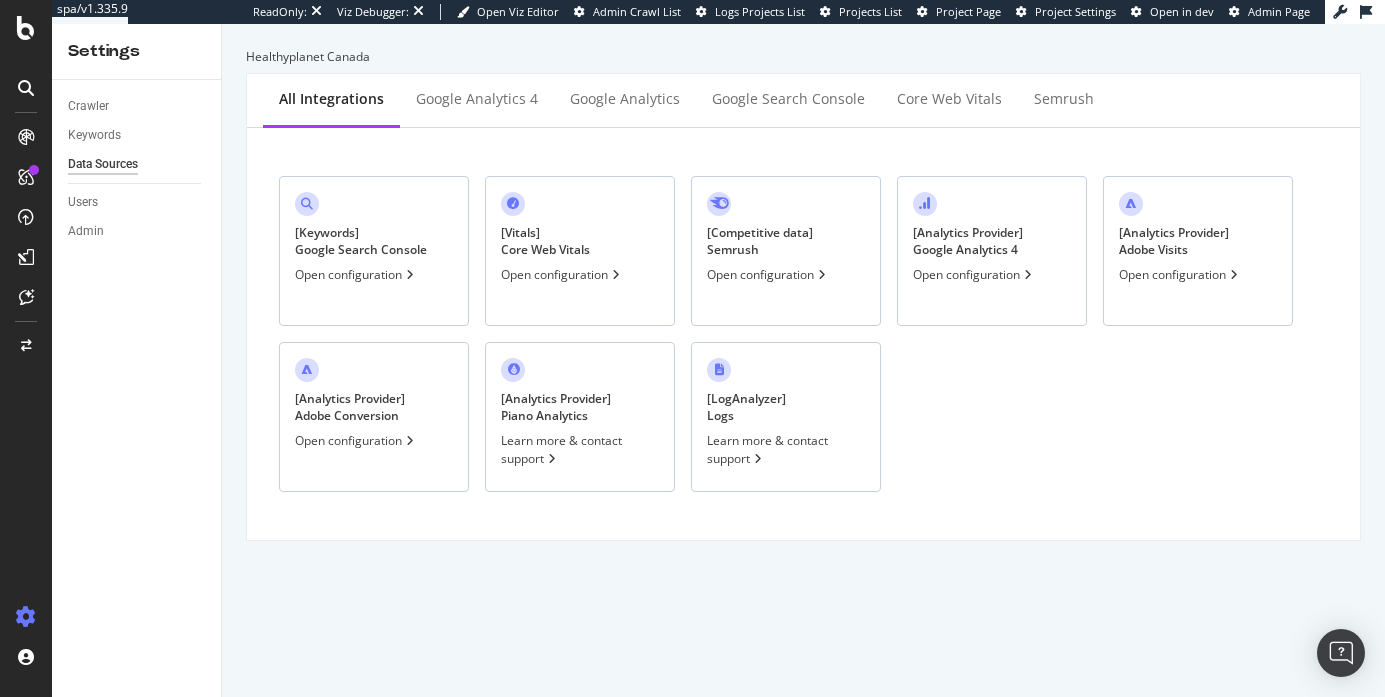 click on "Open configuration" at bounding box center [562, 274] 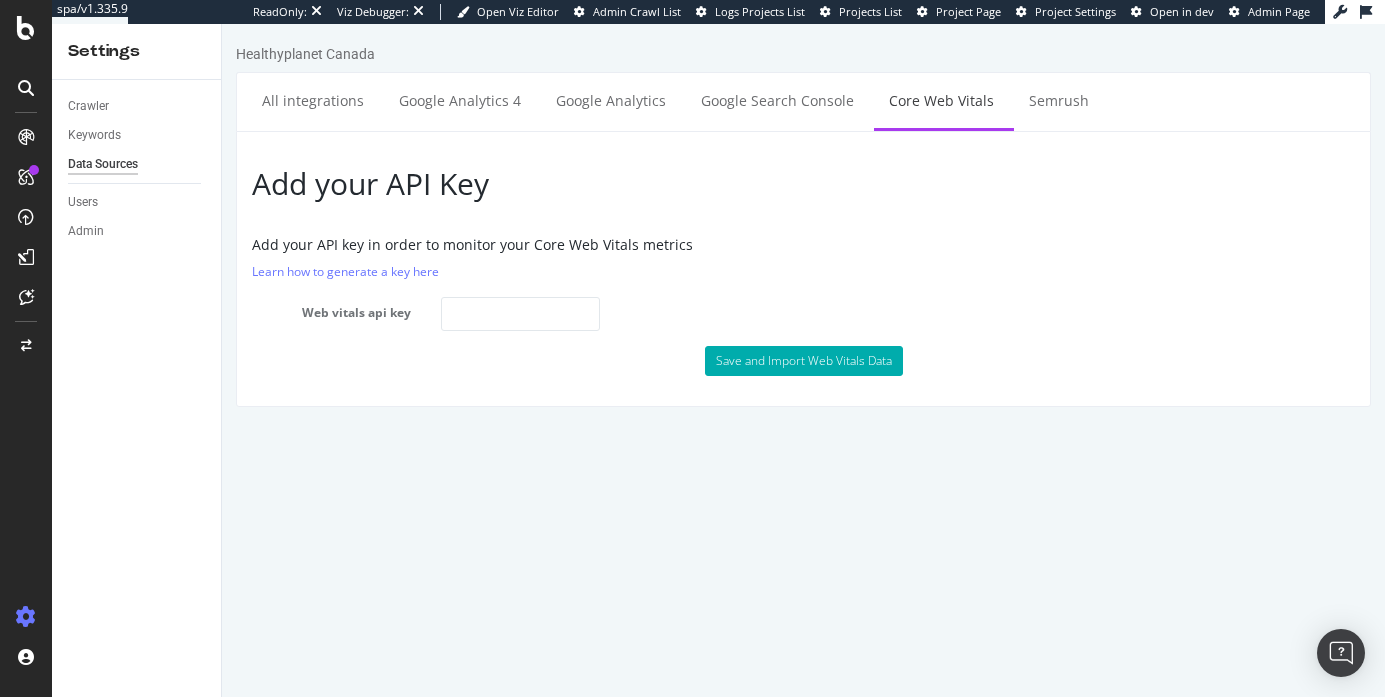 scroll, scrollTop: 0, scrollLeft: 0, axis: both 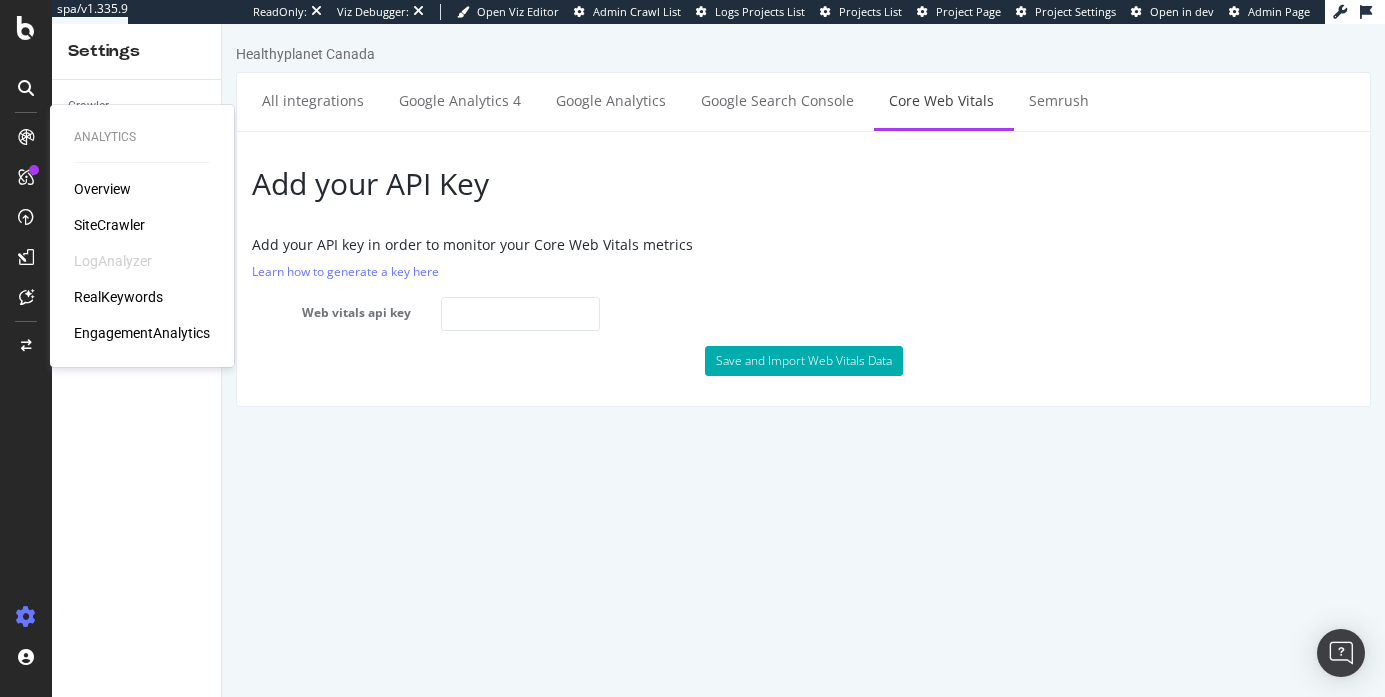 click on "LogAnalyzer" at bounding box center [113, 261] 